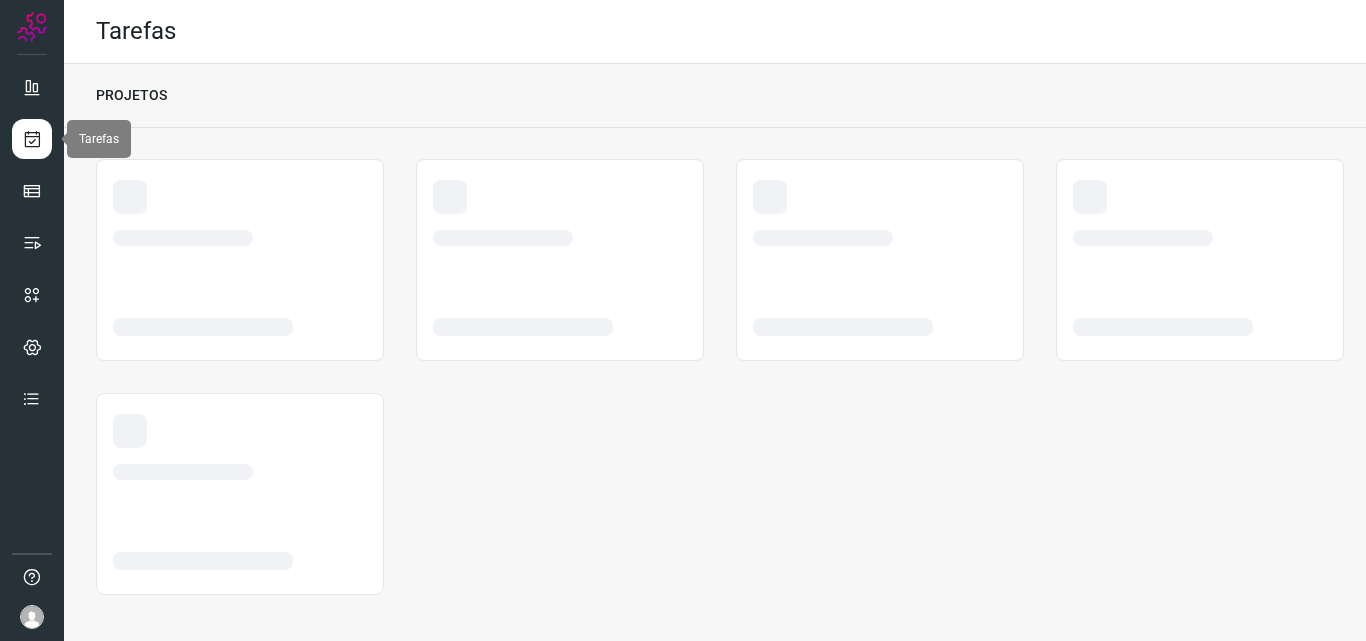 scroll, scrollTop: 0, scrollLeft: 0, axis: both 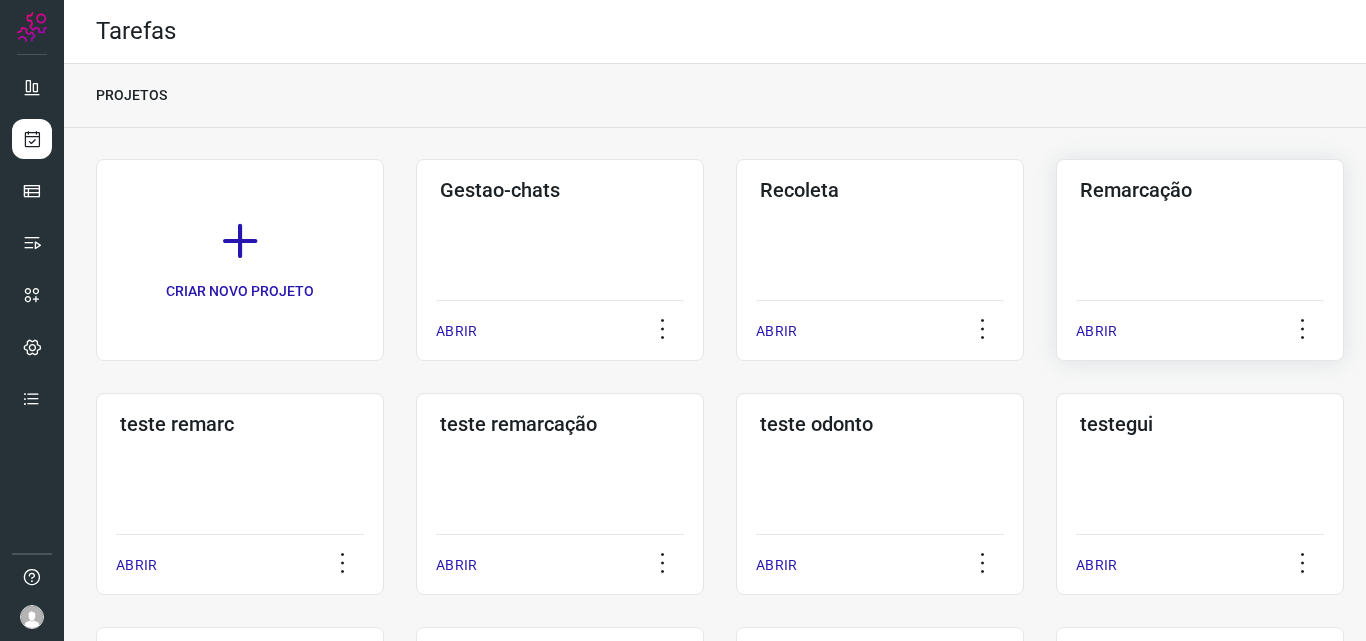 click on "Remarcação  ABRIR" 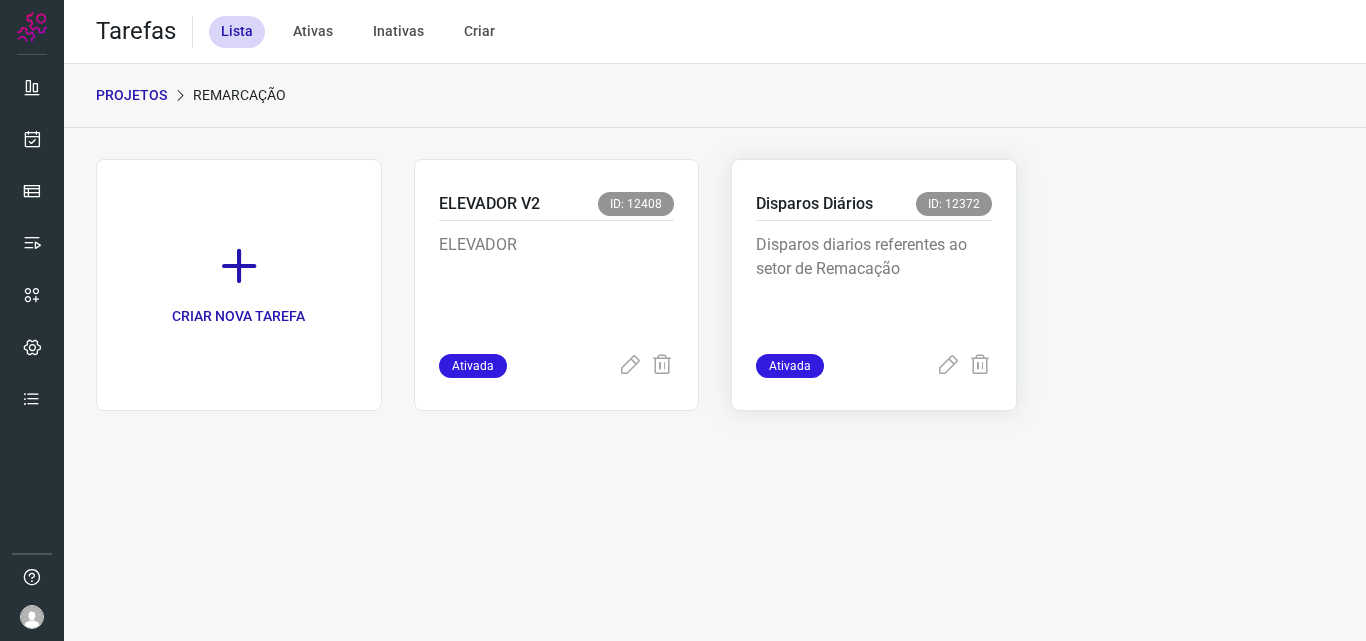 click on "Disparos diarios referentes ao setor de Remacação" at bounding box center (874, 283) 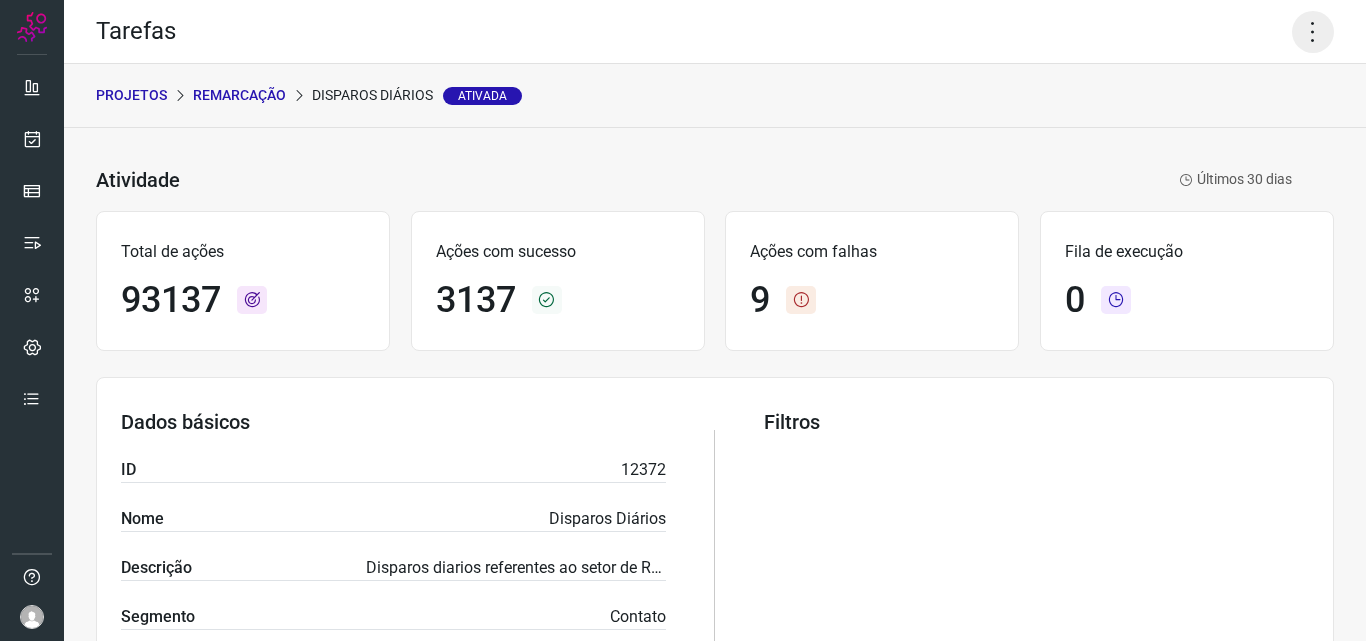click 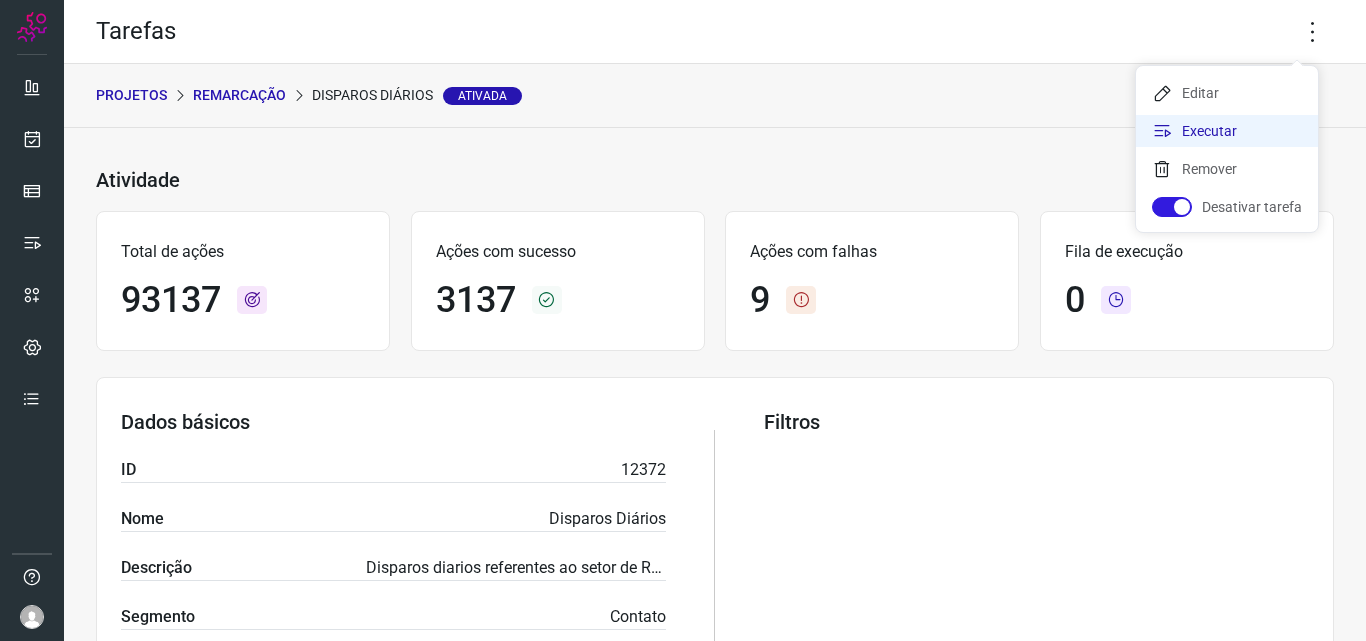 click on "Executar" 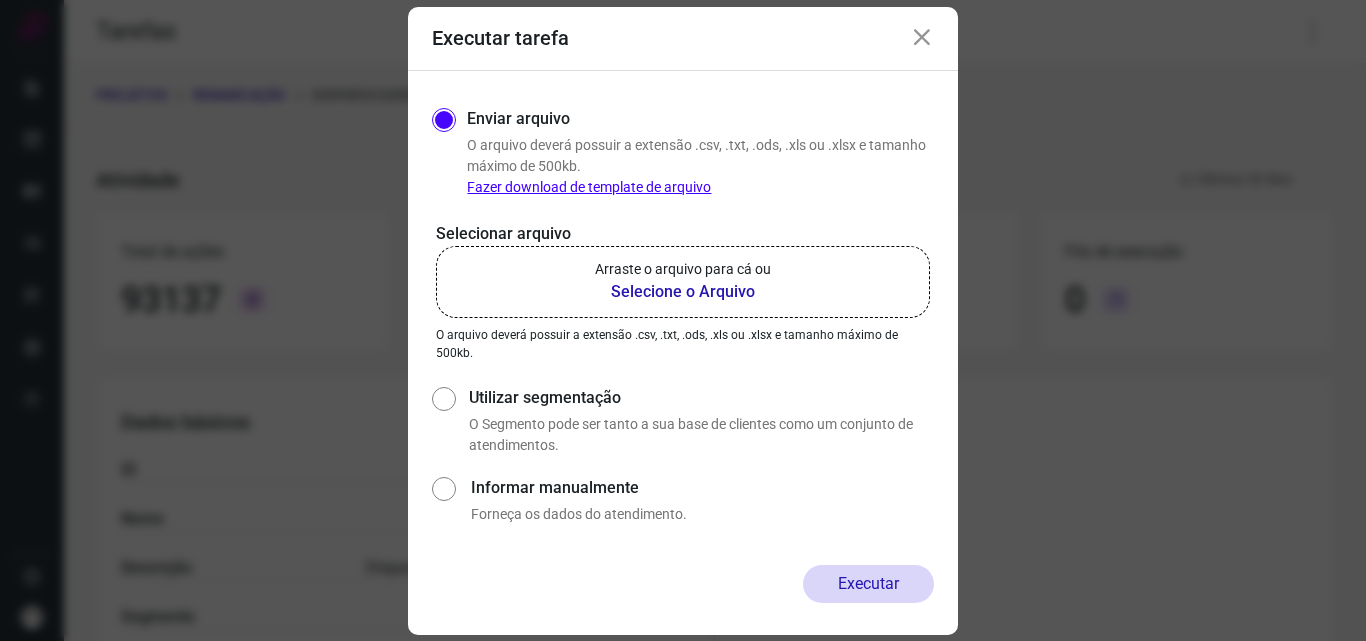 click on "Arraste o arquivo para cá ou" at bounding box center (683, 269) 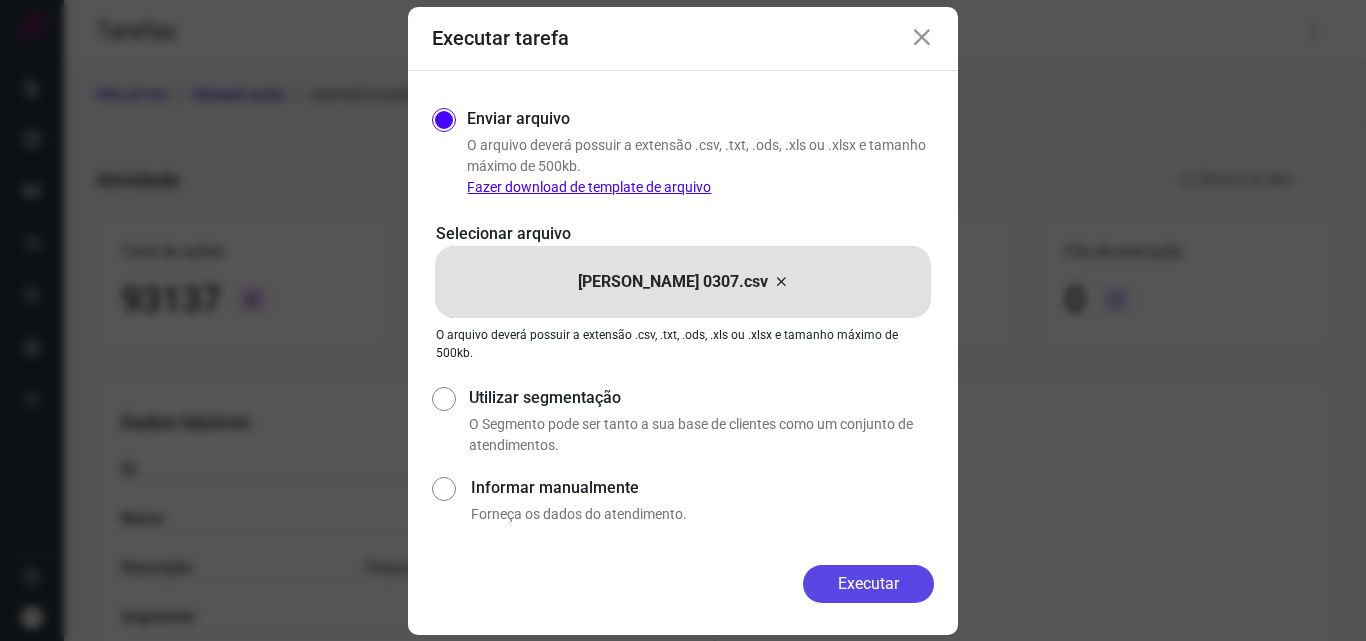 click on "Executar" at bounding box center (868, 584) 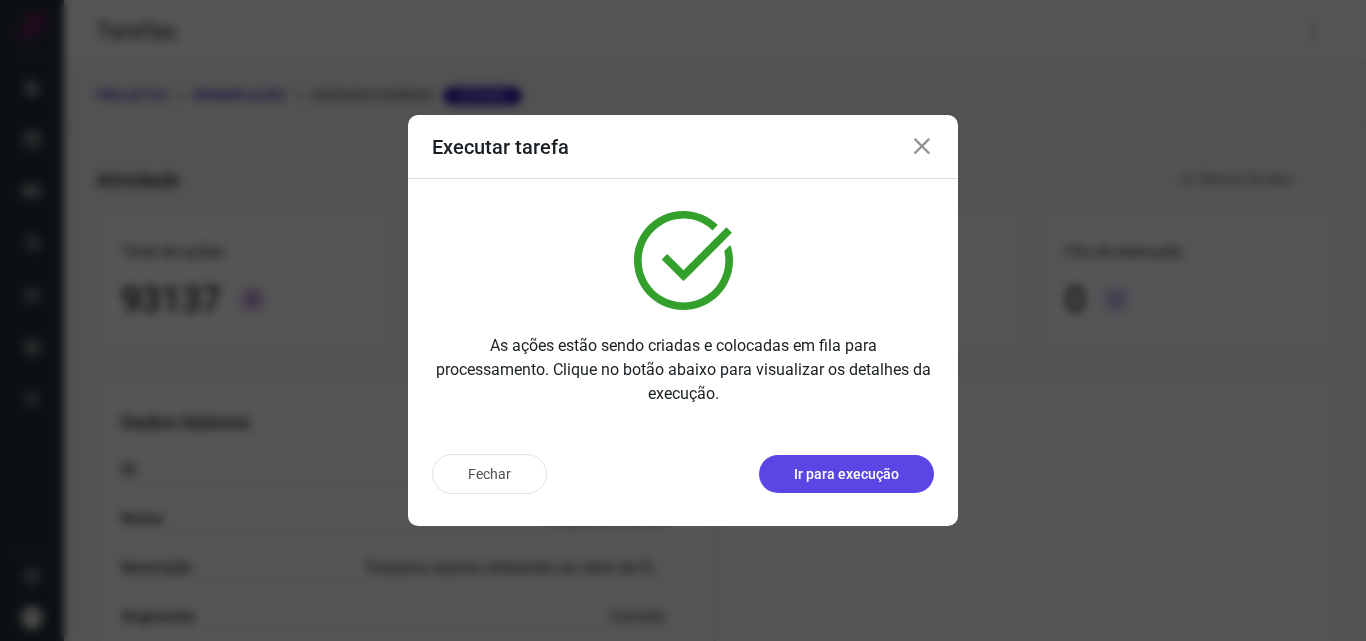 click on "Ir para execução" at bounding box center (846, 474) 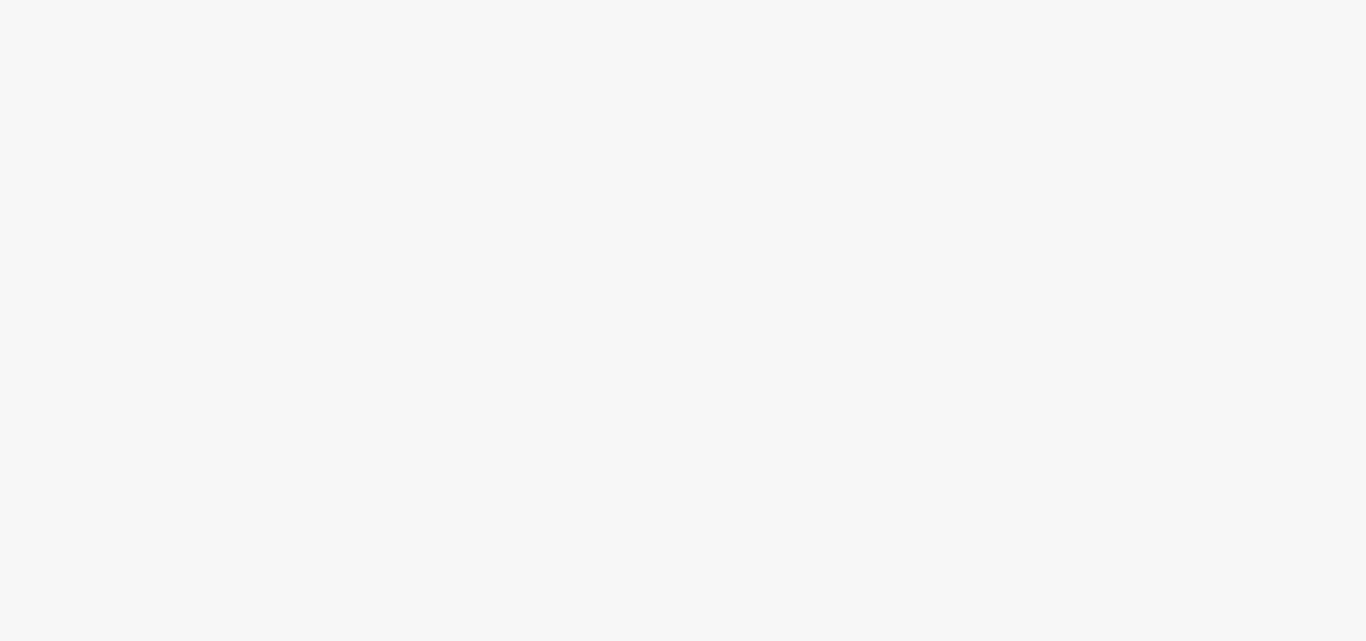scroll, scrollTop: 0, scrollLeft: 0, axis: both 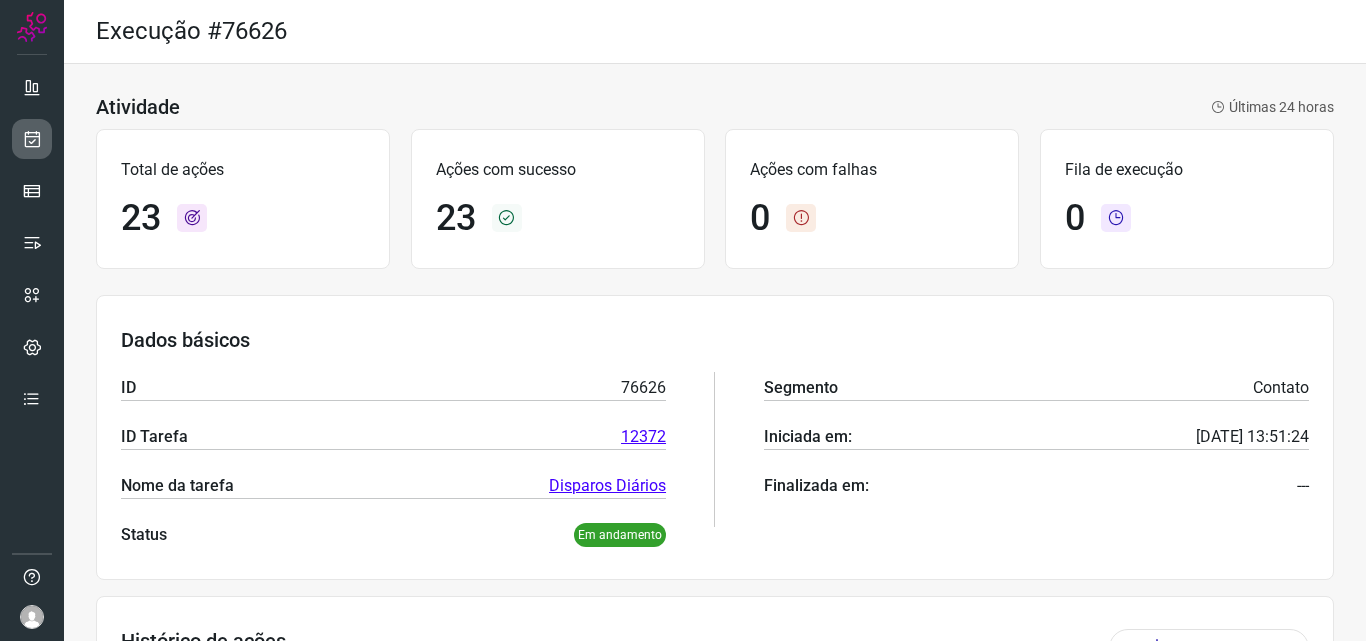 click at bounding box center (32, 139) 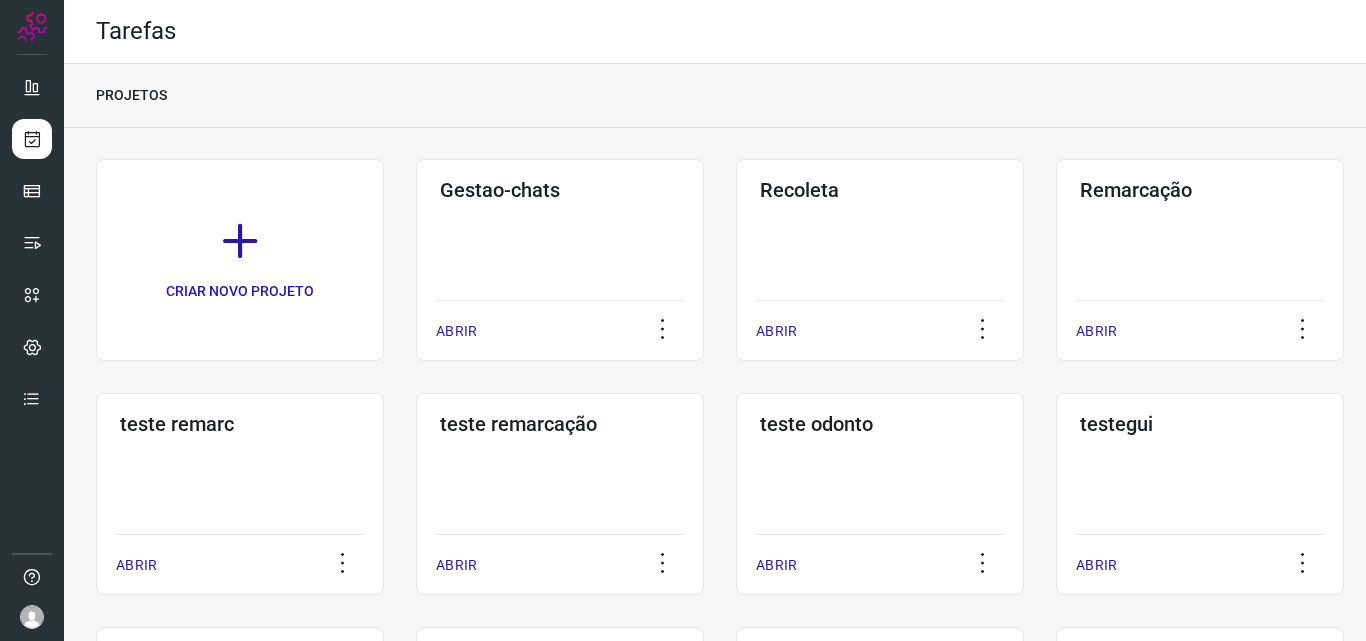click on "Remarcação  ABRIR" 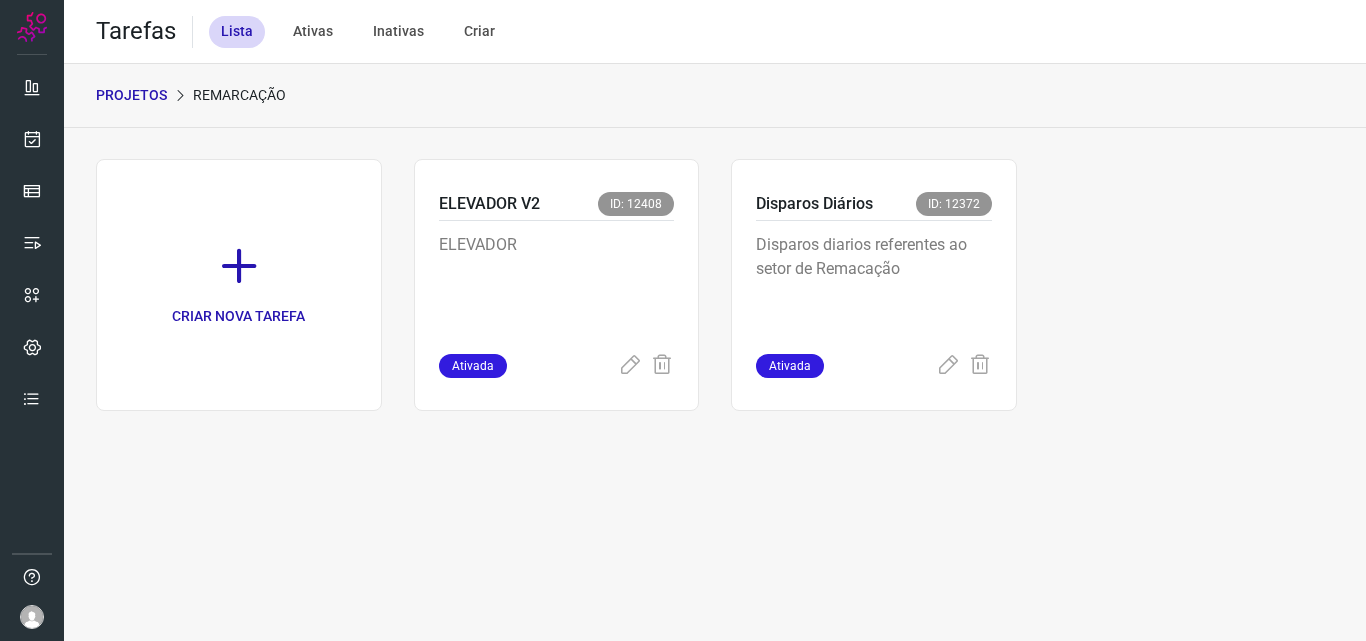 click on "Disparos diarios referentes ao setor de Remacação" at bounding box center (874, 283) 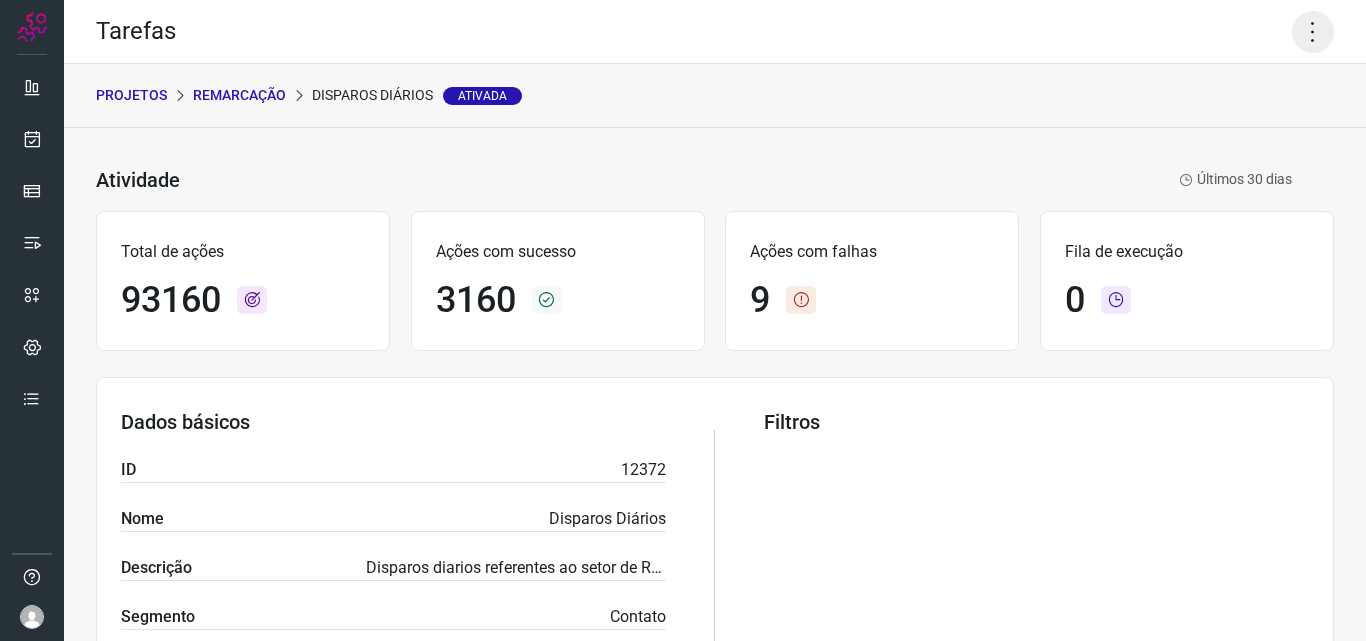 click 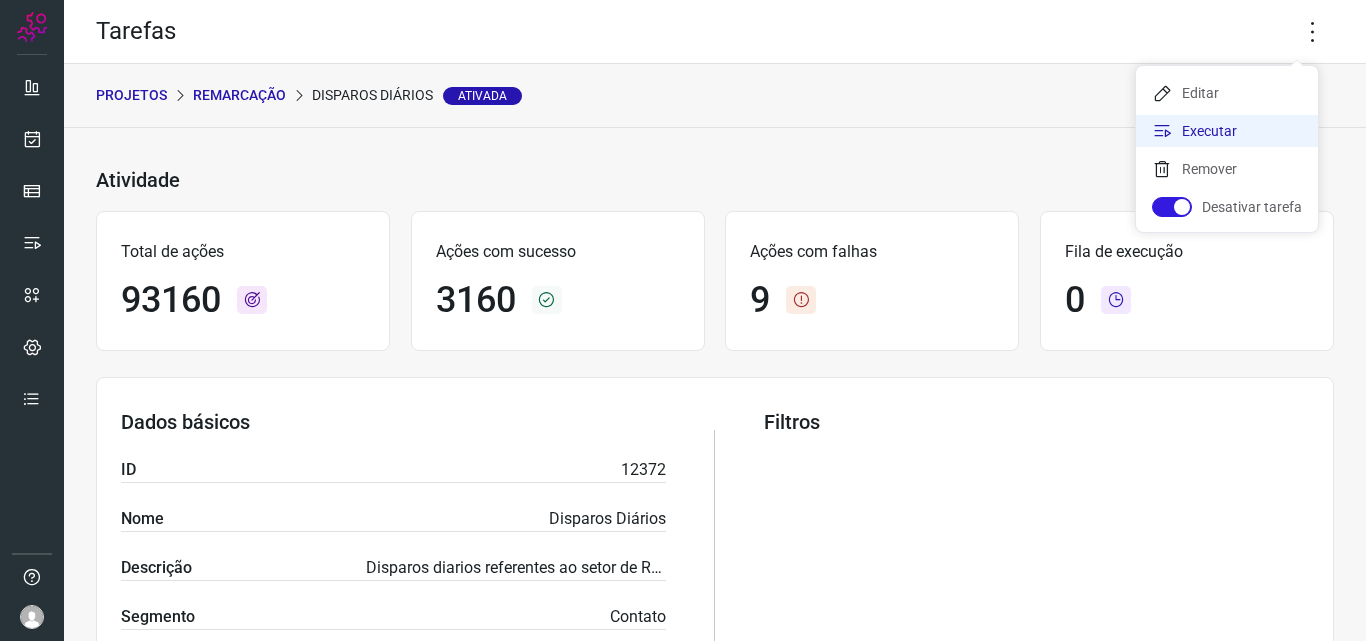 click on "Executar" 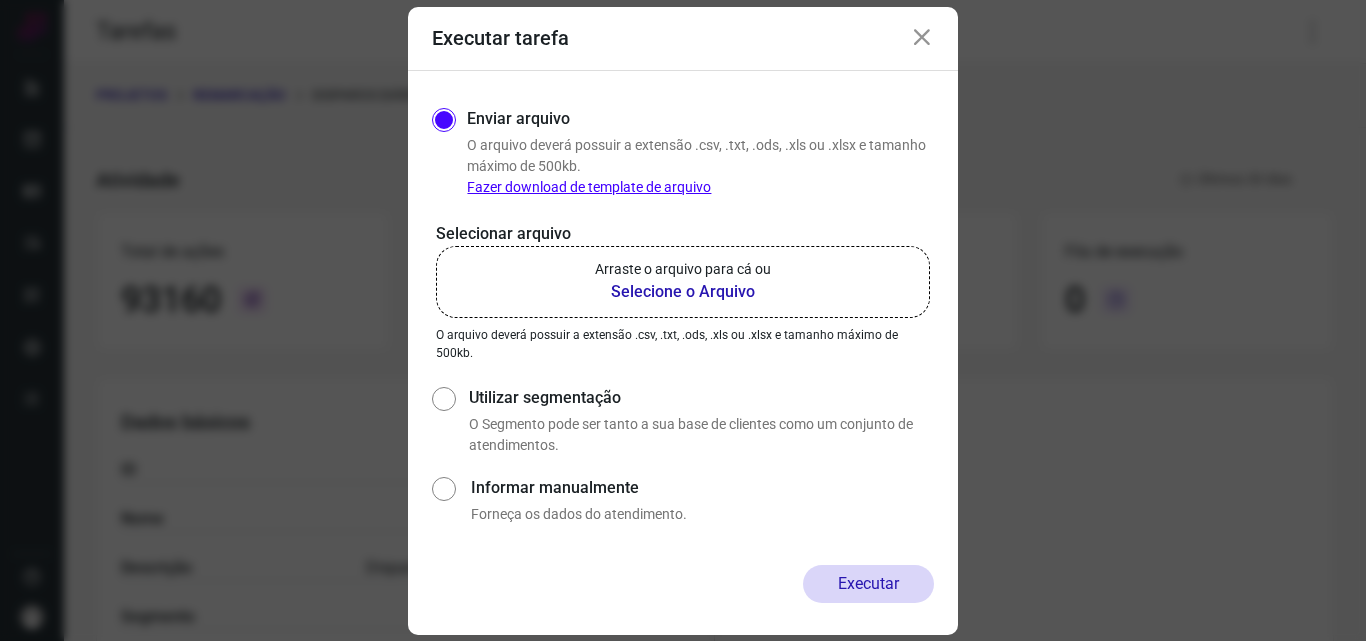 click on "Selecione o Arquivo" at bounding box center (683, 292) 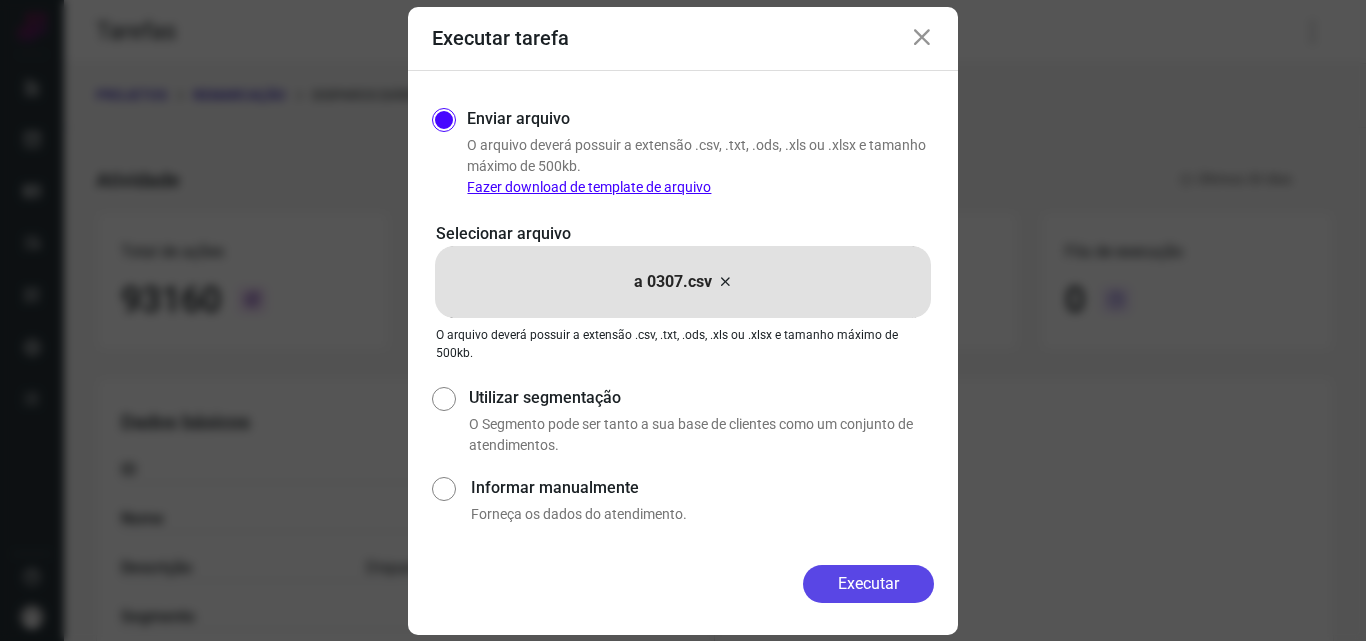 click on "Executar" at bounding box center [868, 584] 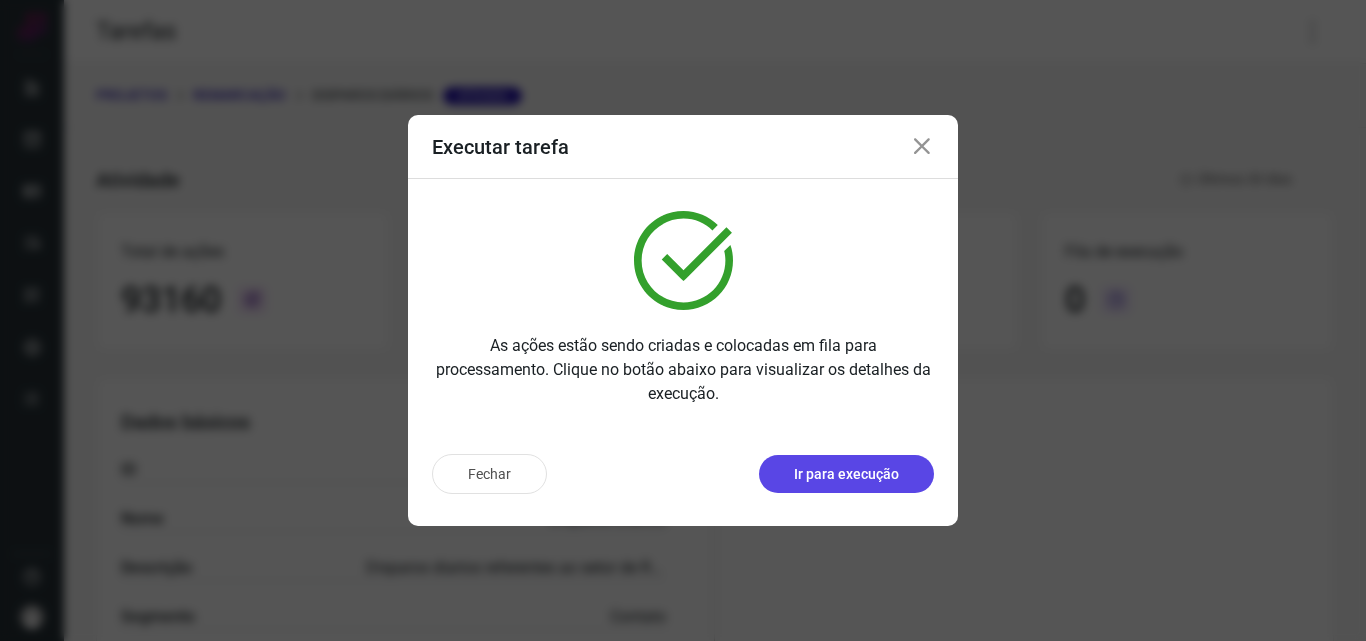 click on "Ir para execução" at bounding box center (846, 474) 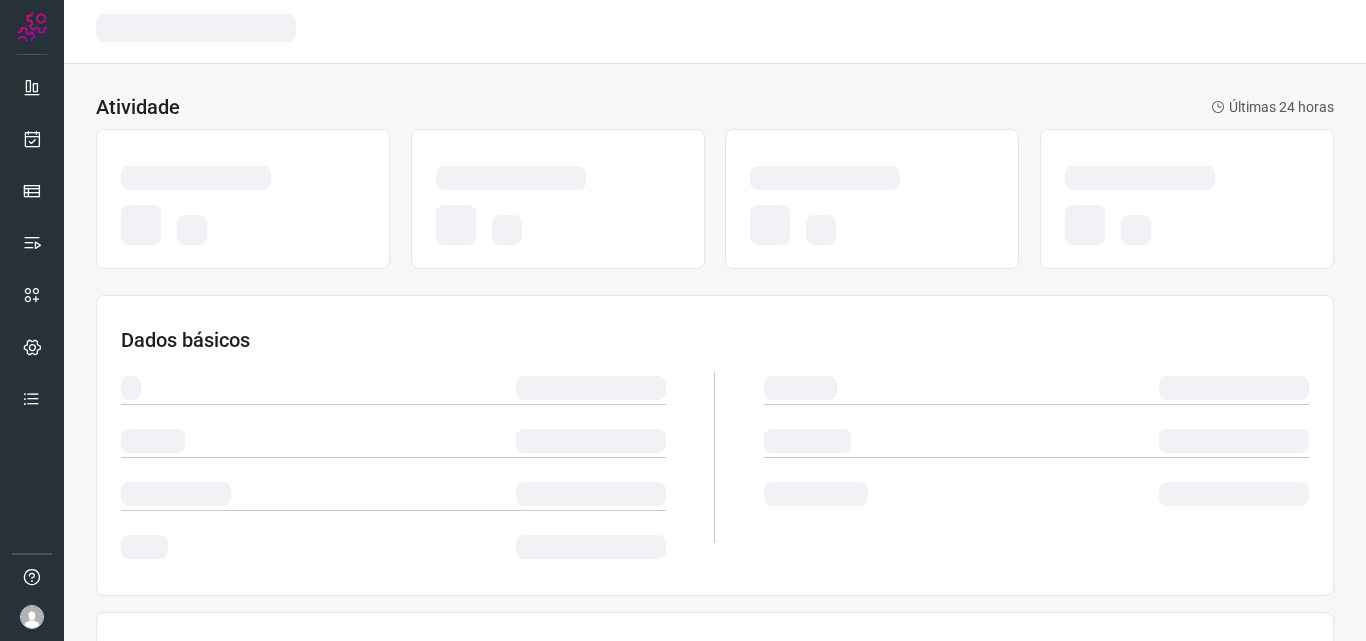 scroll, scrollTop: 0, scrollLeft: 0, axis: both 